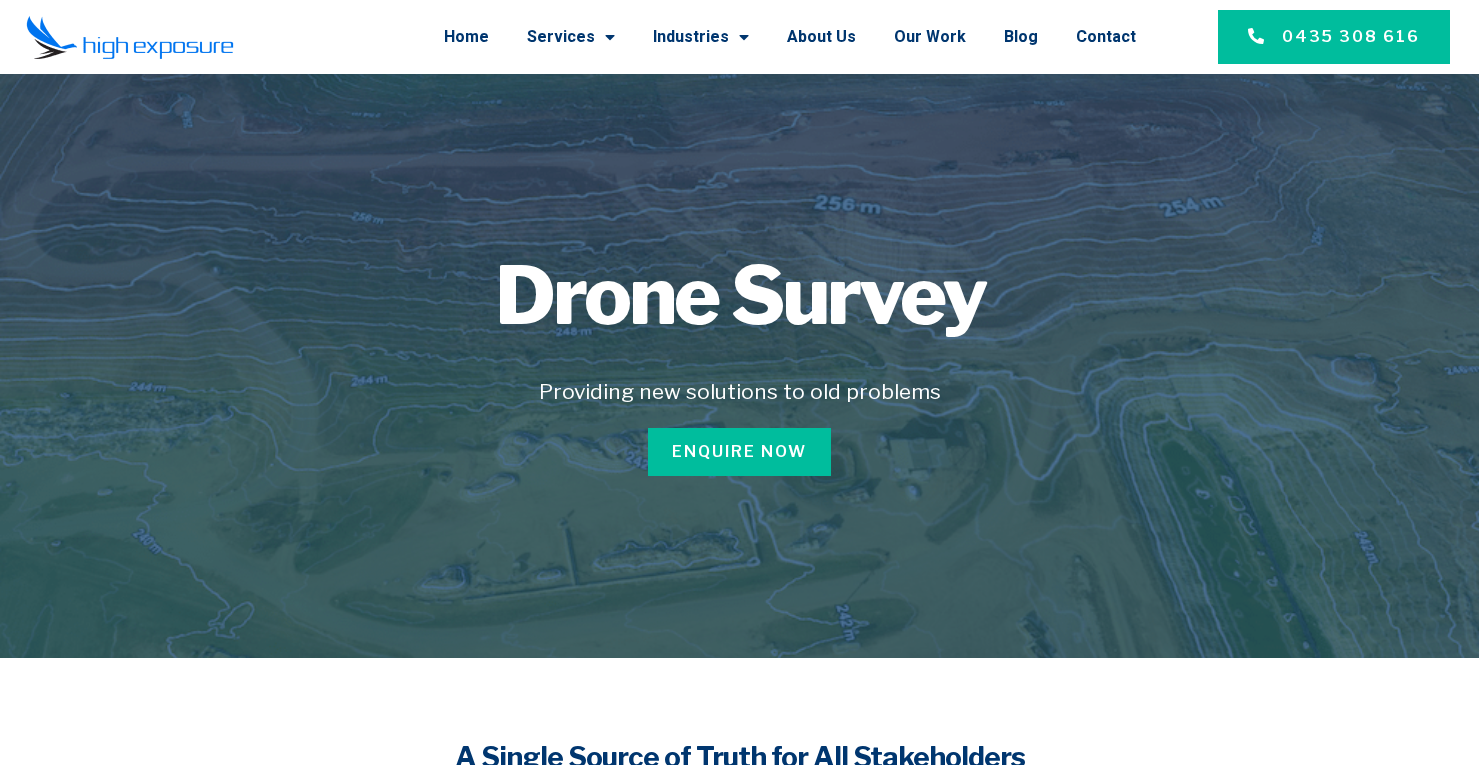 scroll, scrollTop: 0, scrollLeft: 0, axis: both 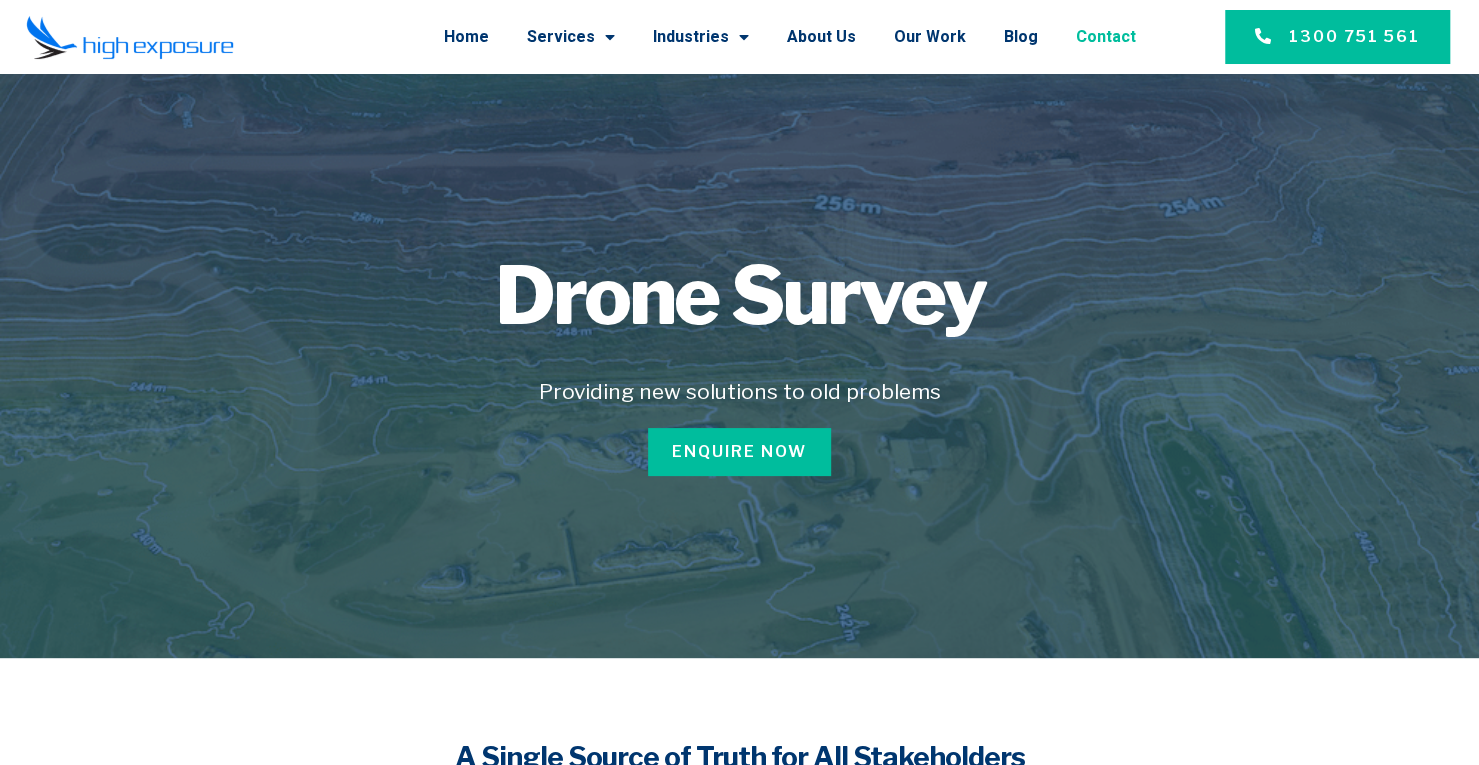 click on "Contact" 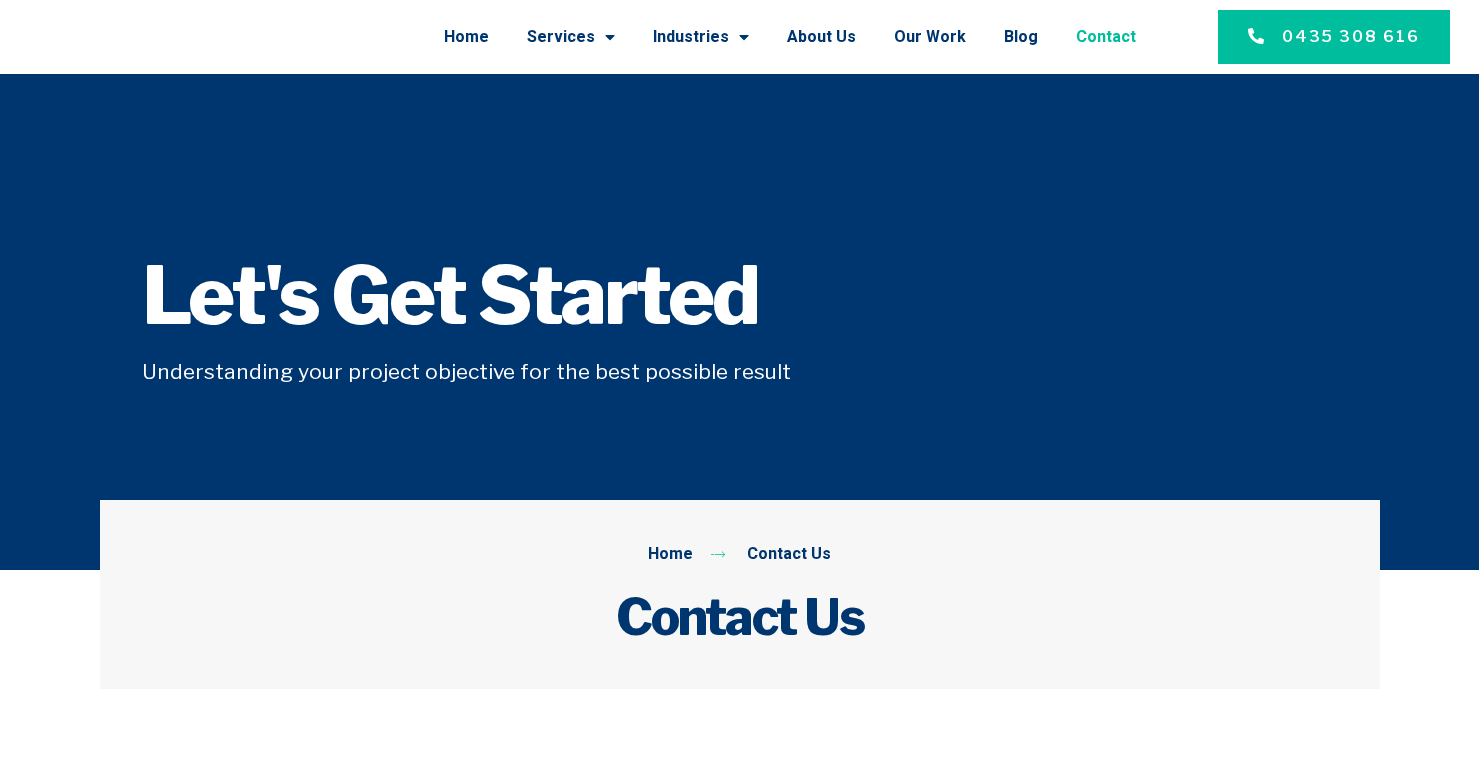 scroll, scrollTop: 0, scrollLeft: 0, axis: both 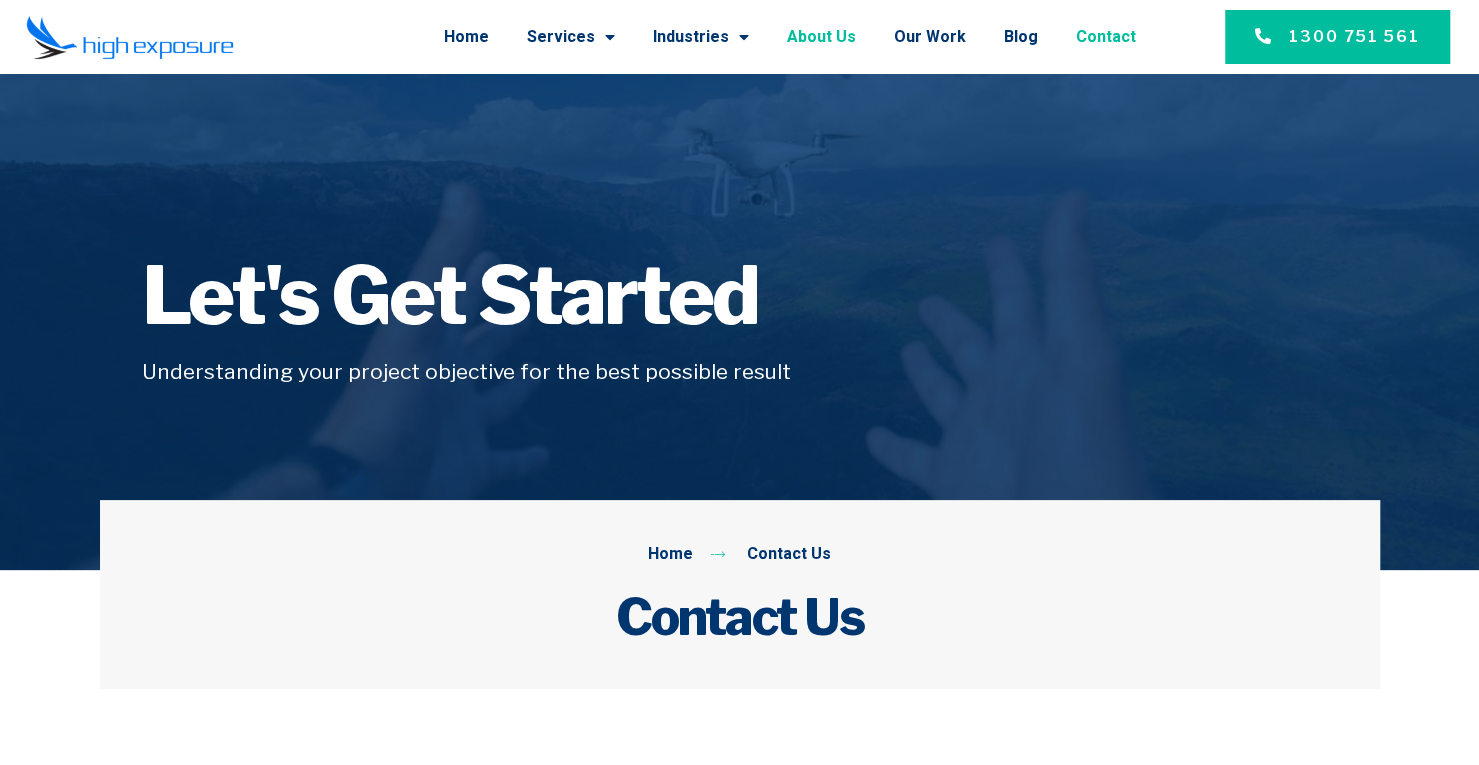 click on "About Us" 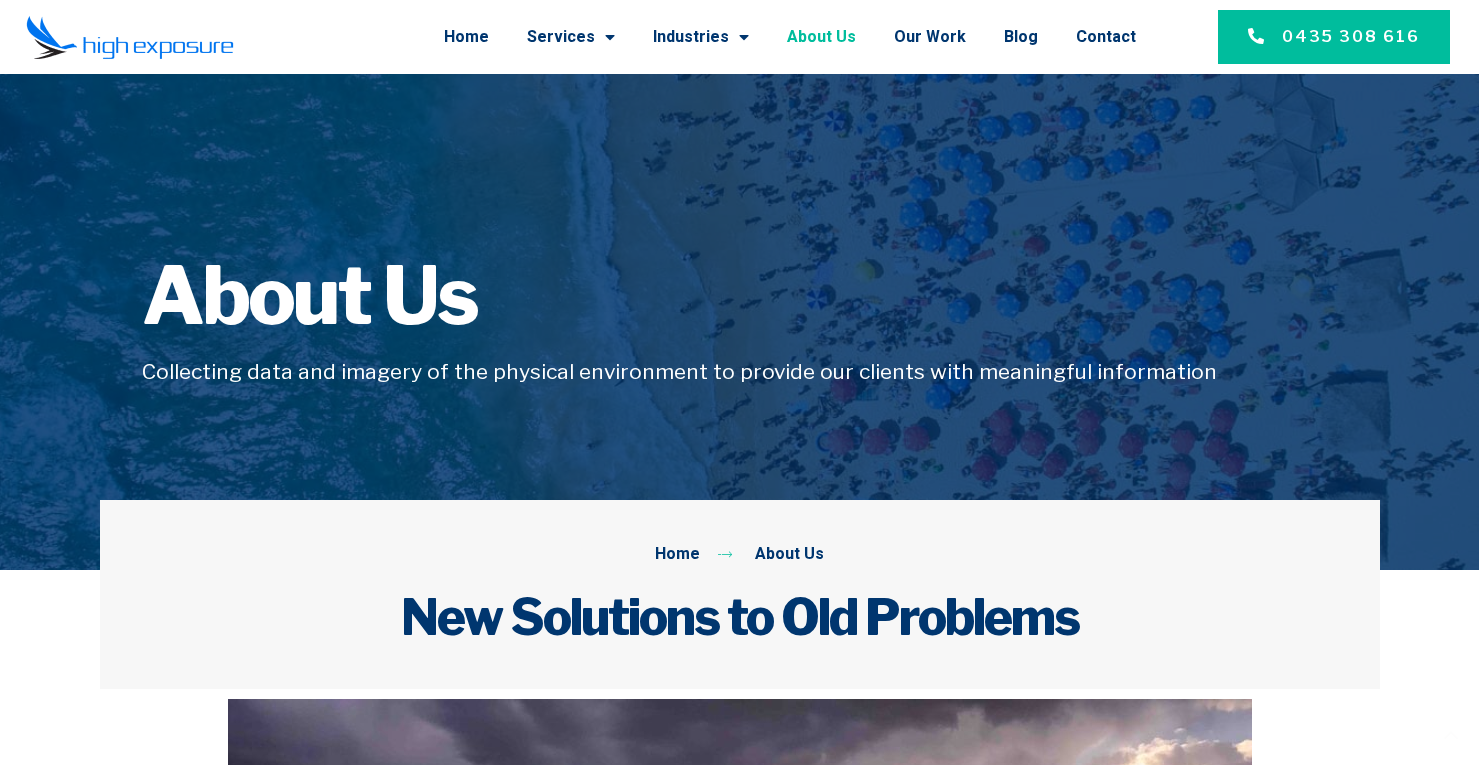 scroll, scrollTop: 700, scrollLeft: 0, axis: vertical 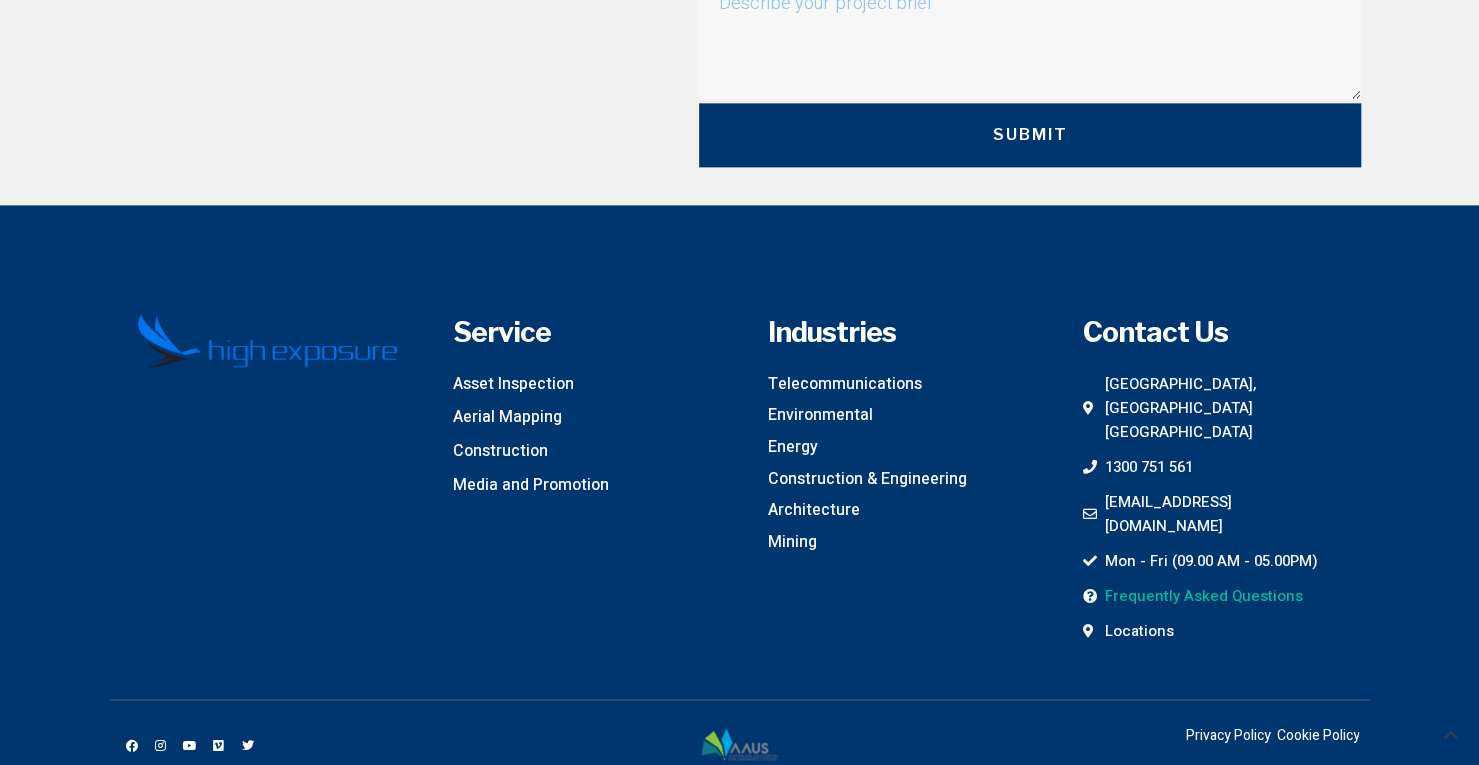 click on "Frequently Asked Questions" at bounding box center (1201, 596) 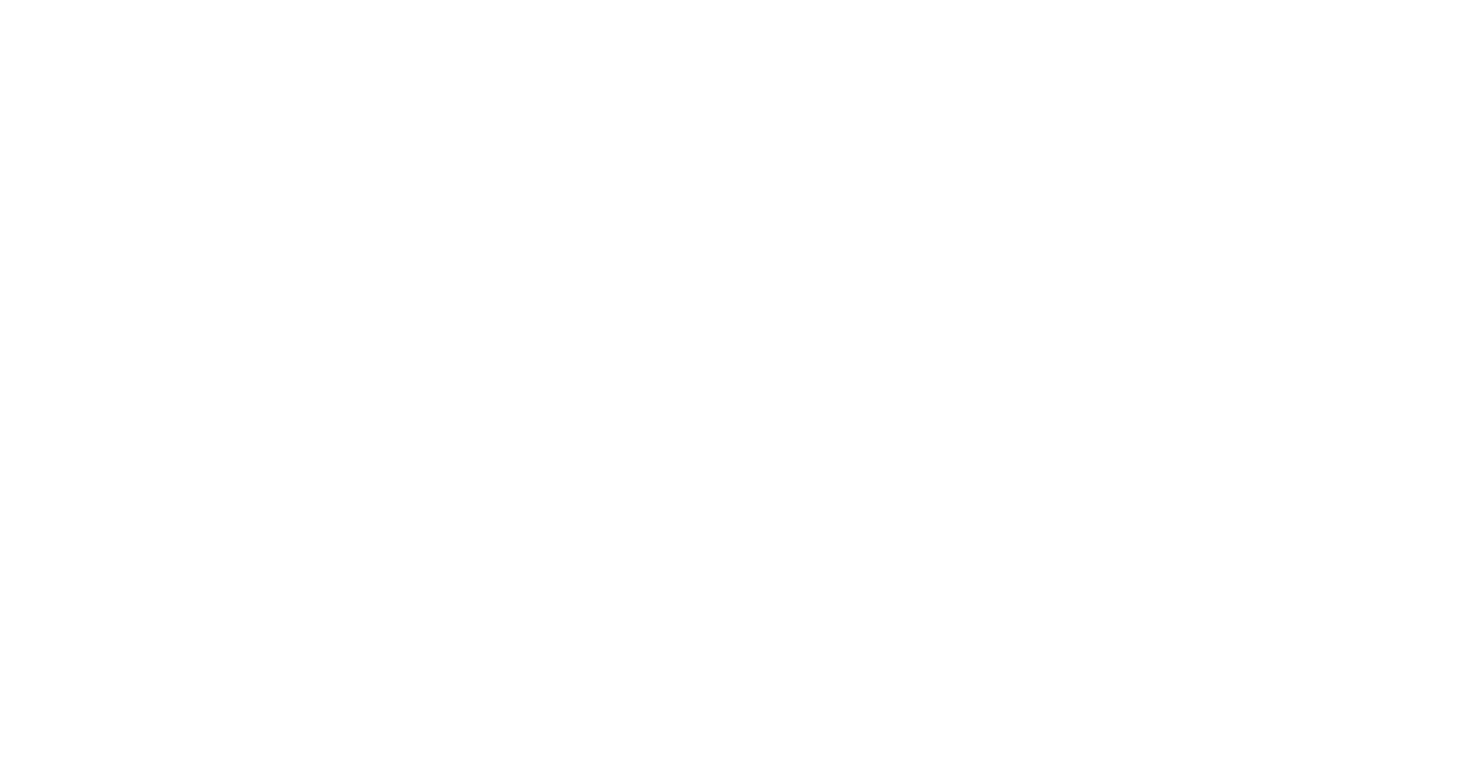 scroll, scrollTop: 0, scrollLeft: 0, axis: both 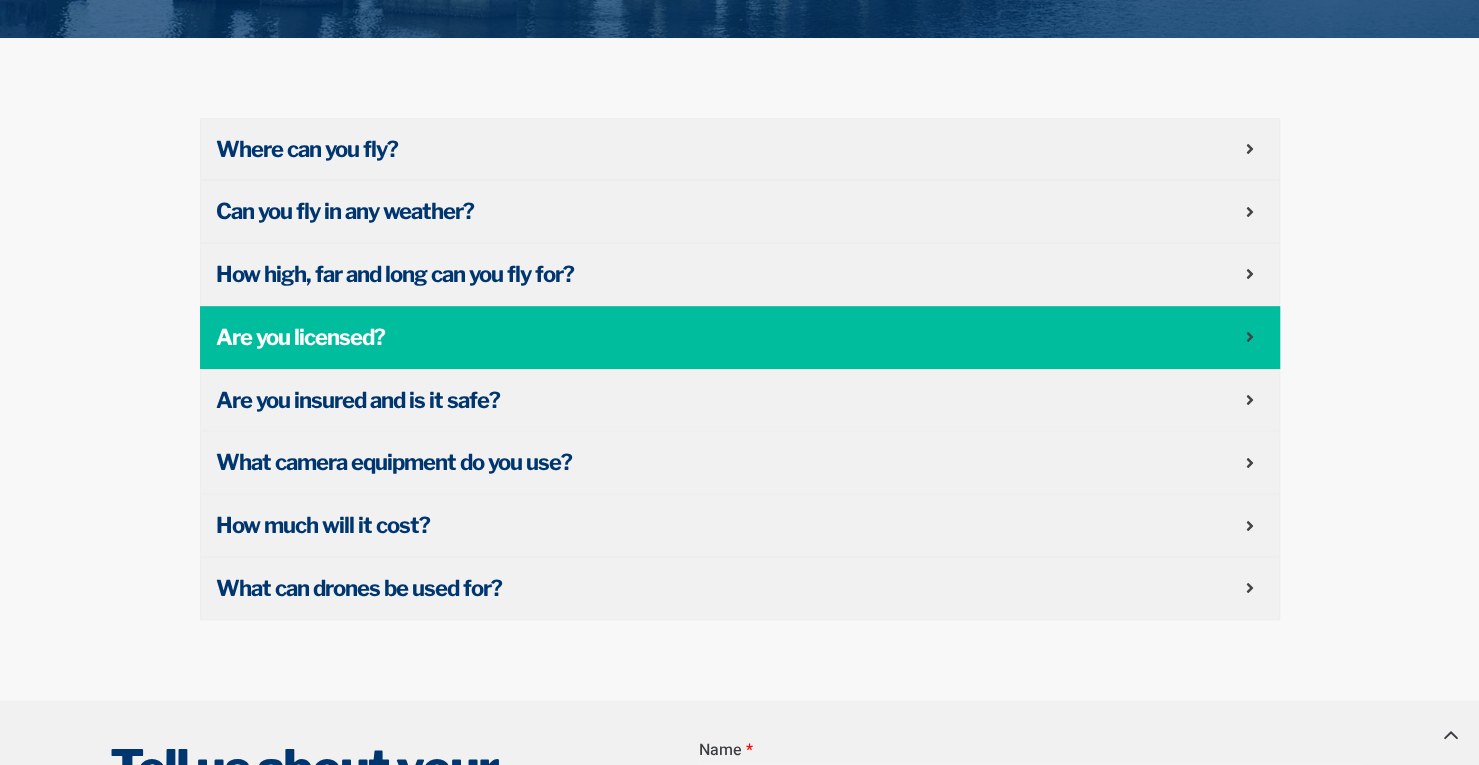 click on "Are you licensed?" at bounding box center (731, 337) 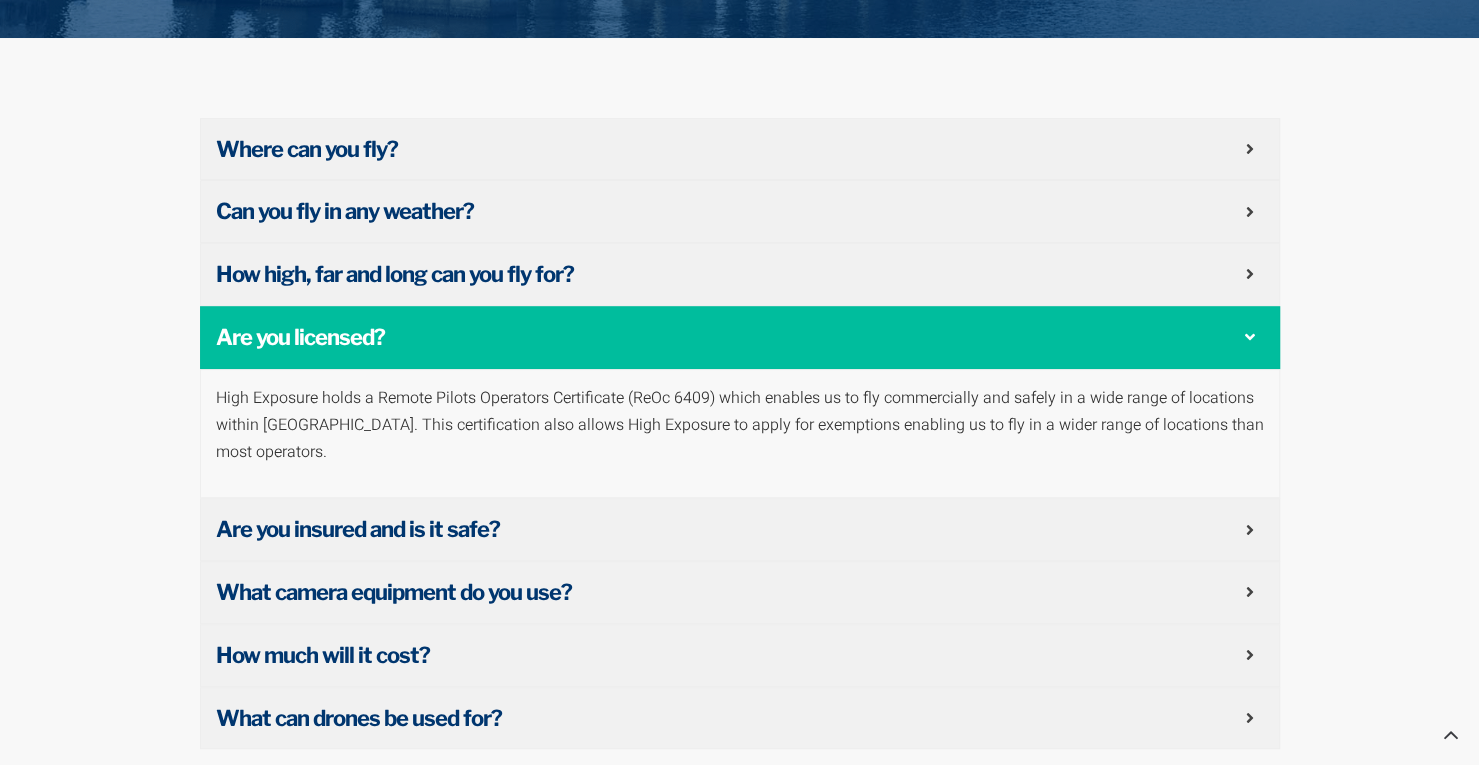 click on "Are you licensed?" at bounding box center [731, 337] 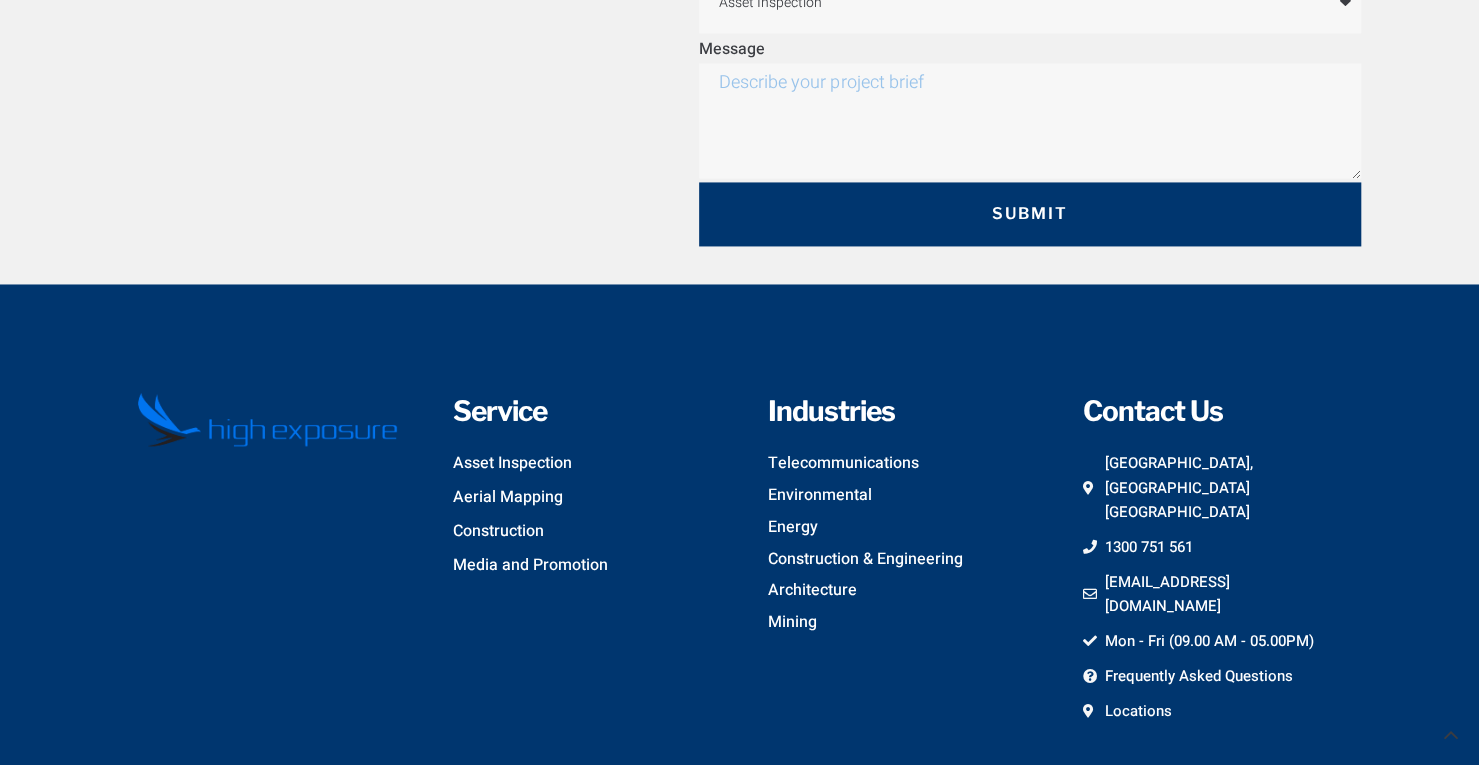scroll, scrollTop: 1846, scrollLeft: 0, axis: vertical 